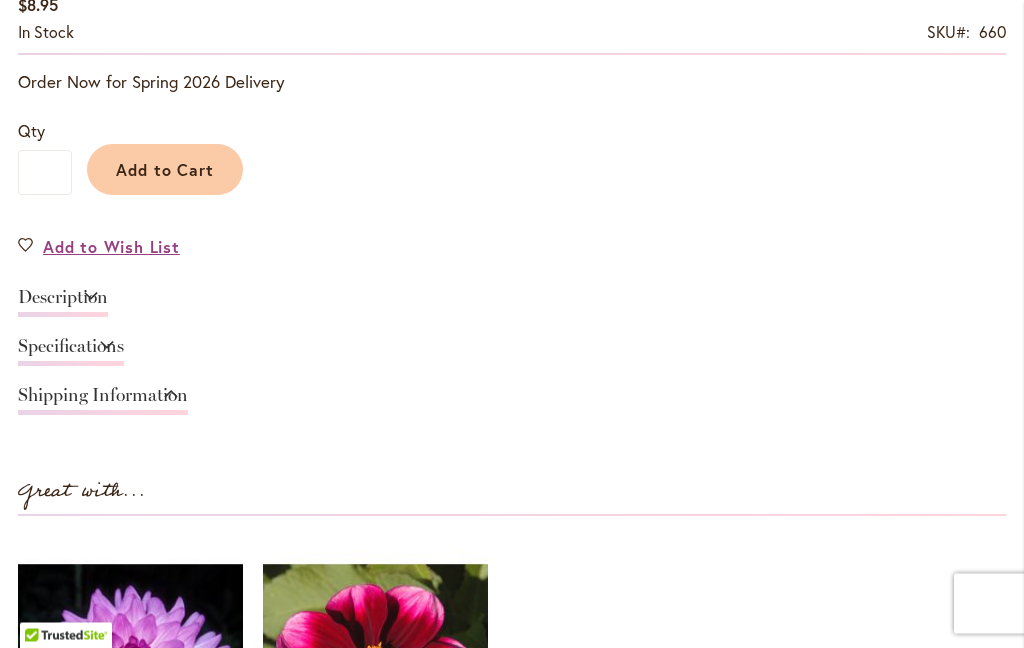 scroll, scrollTop: 1398, scrollLeft: 0, axis: vertical 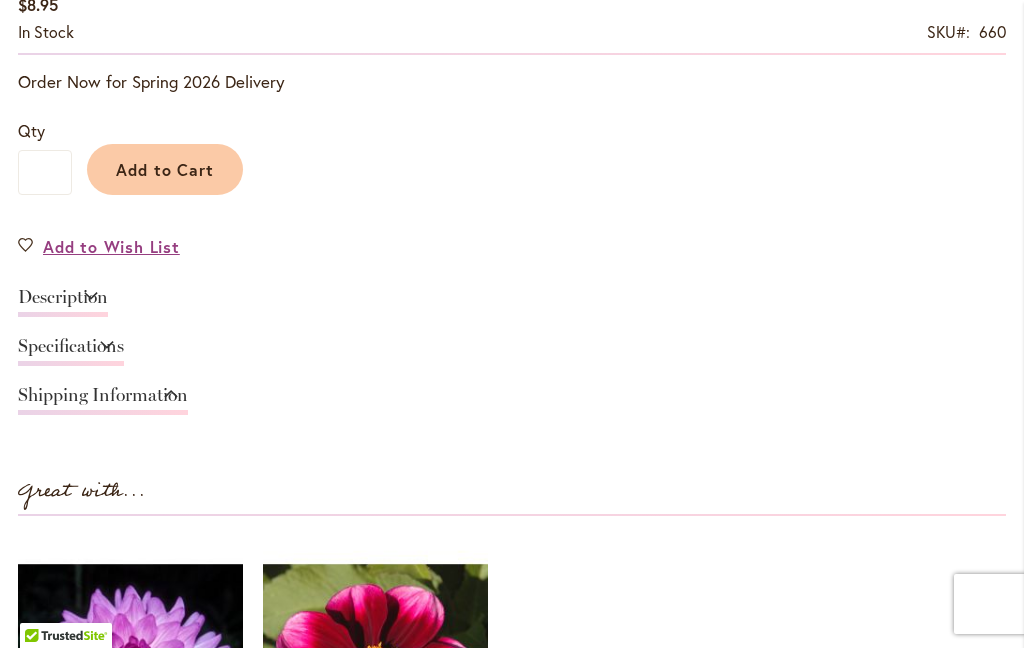 click on "Description" at bounding box center [63, 302] 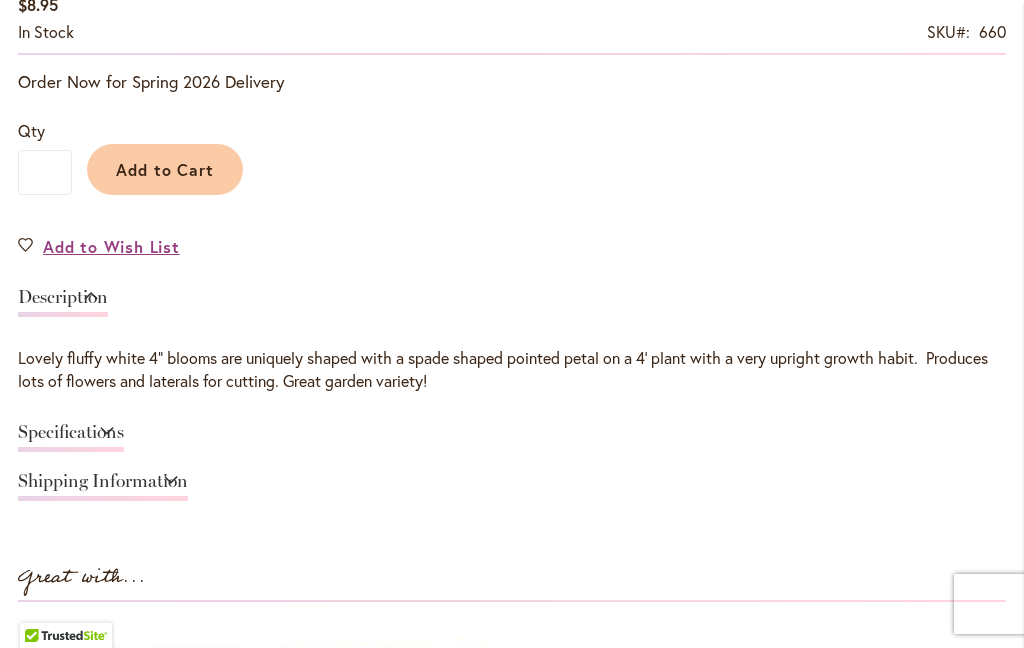 click on "Specifications" at bounding box center [71, 437] 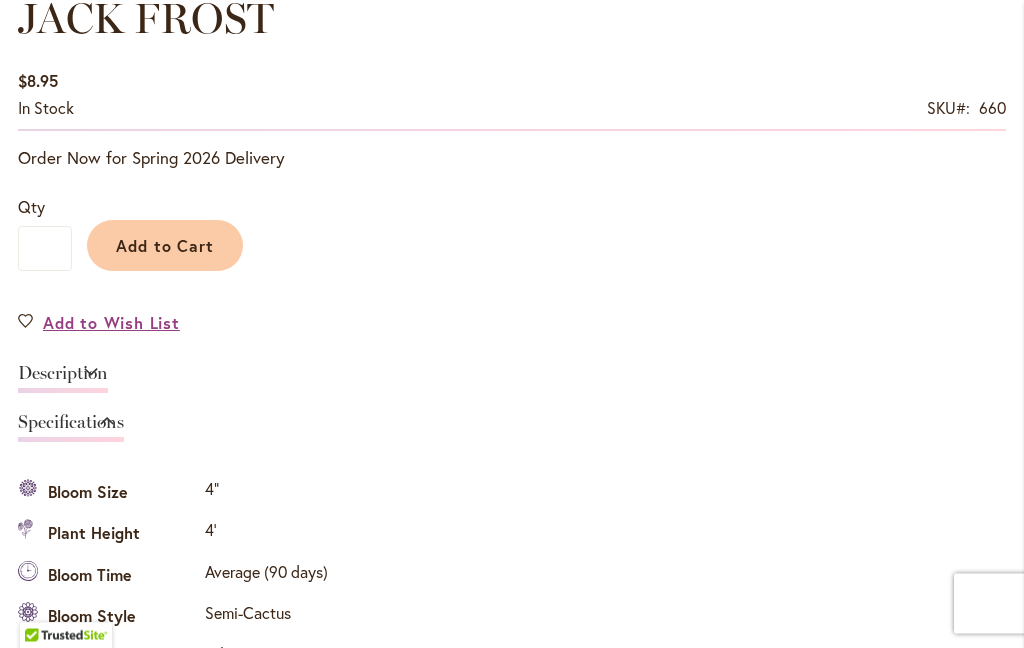scroll, scrollTop: 1301, scrollLeft: 0, axis: vertical 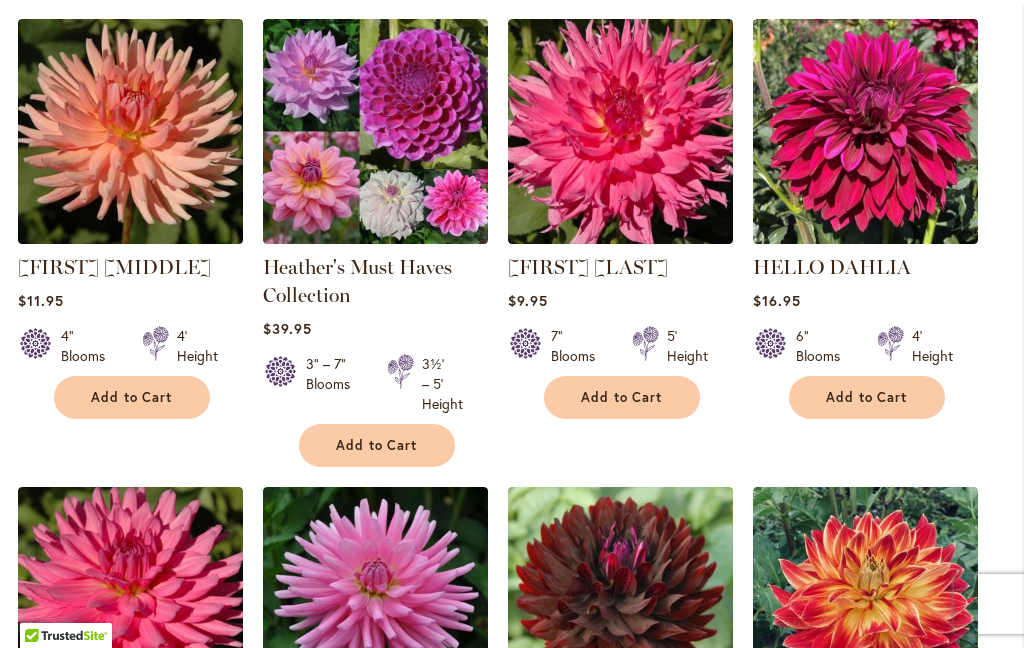 click at bounding box center [130, 131] 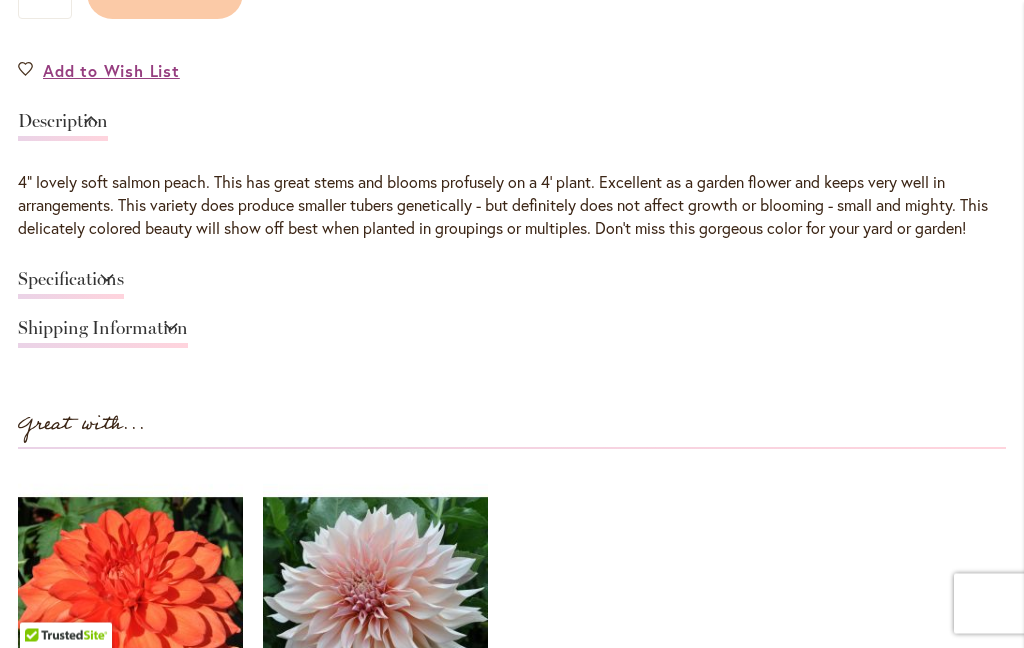 scroll, scrollTop: 1604, scrollLeft: 0, axis: vertical 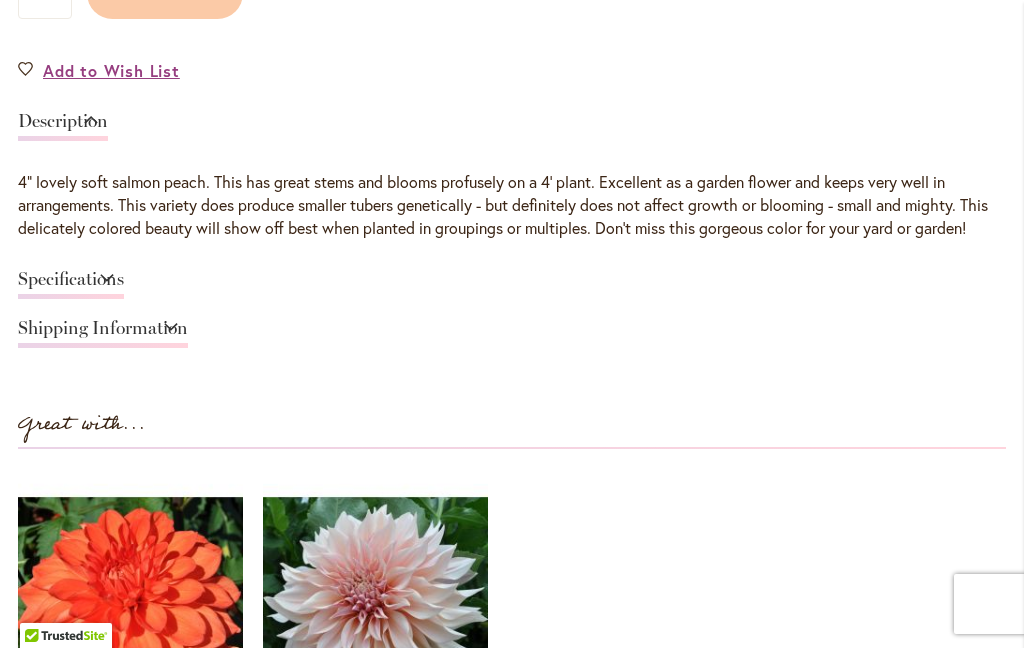 click on "Specifications" at bounding box center [71, 284] 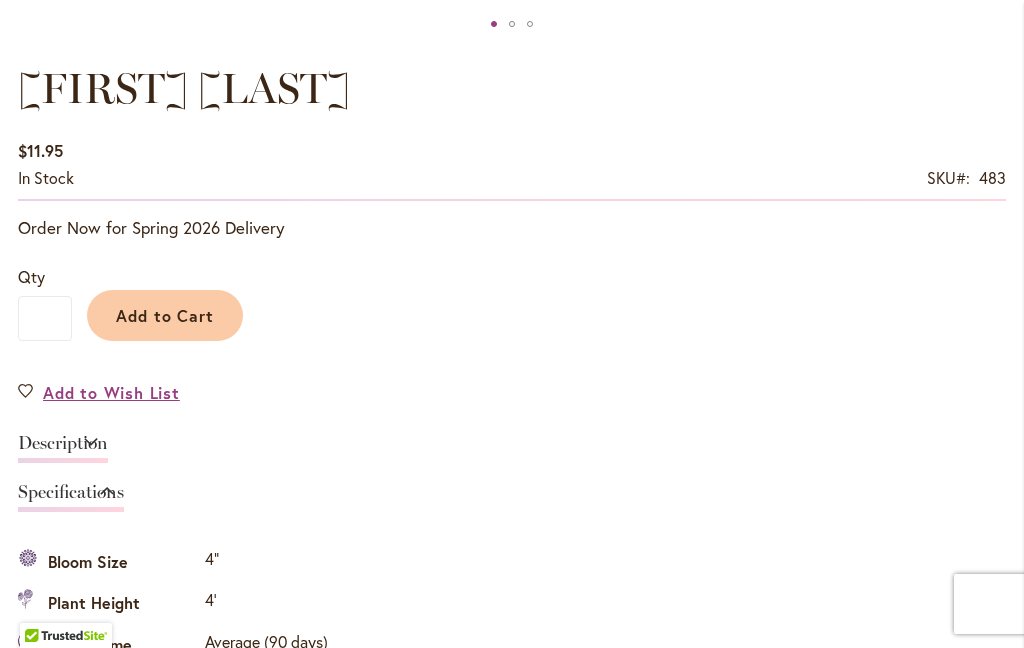 scroll, scrollTop: 1235, scrollLeft: 0, axis: vertical 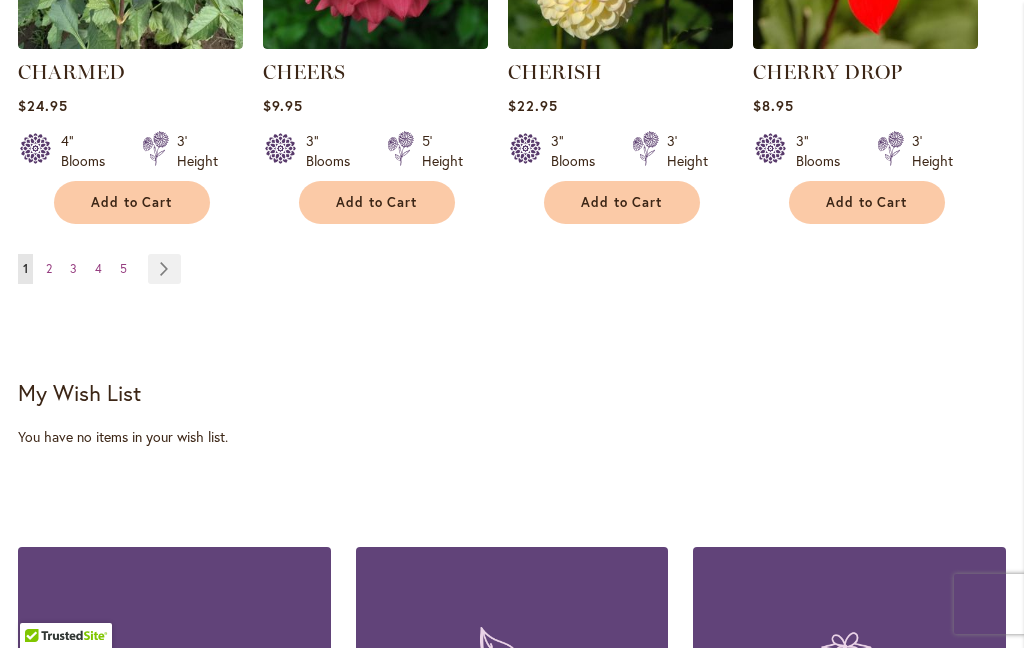 click on "Page
Next" at bounding box center [164, 269] 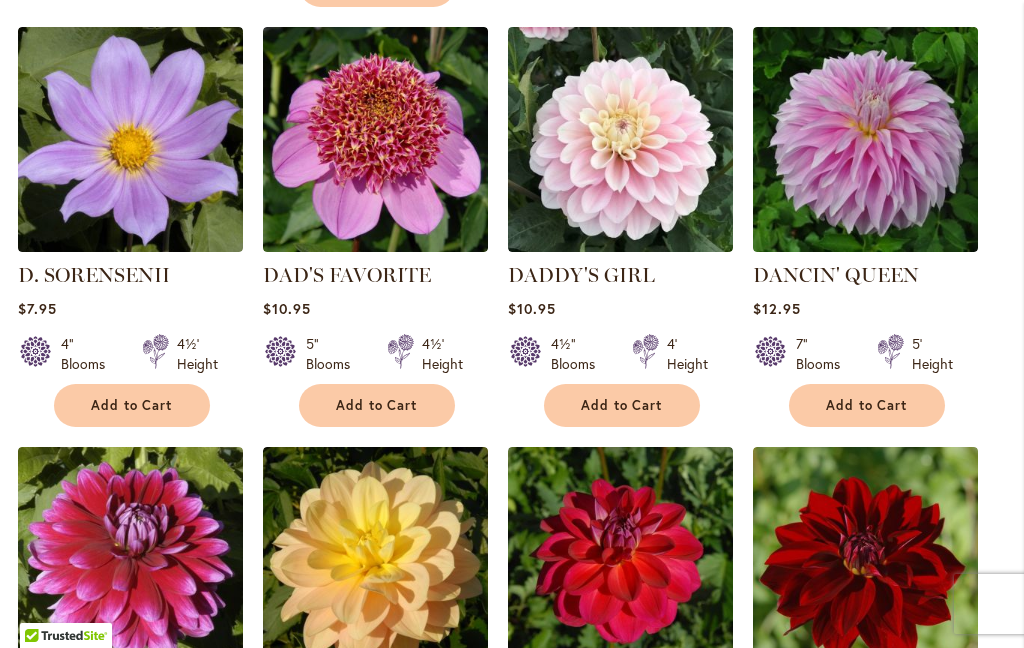 scroll, scrollTop: 2759, scrollLeft: 0, axis: vertical 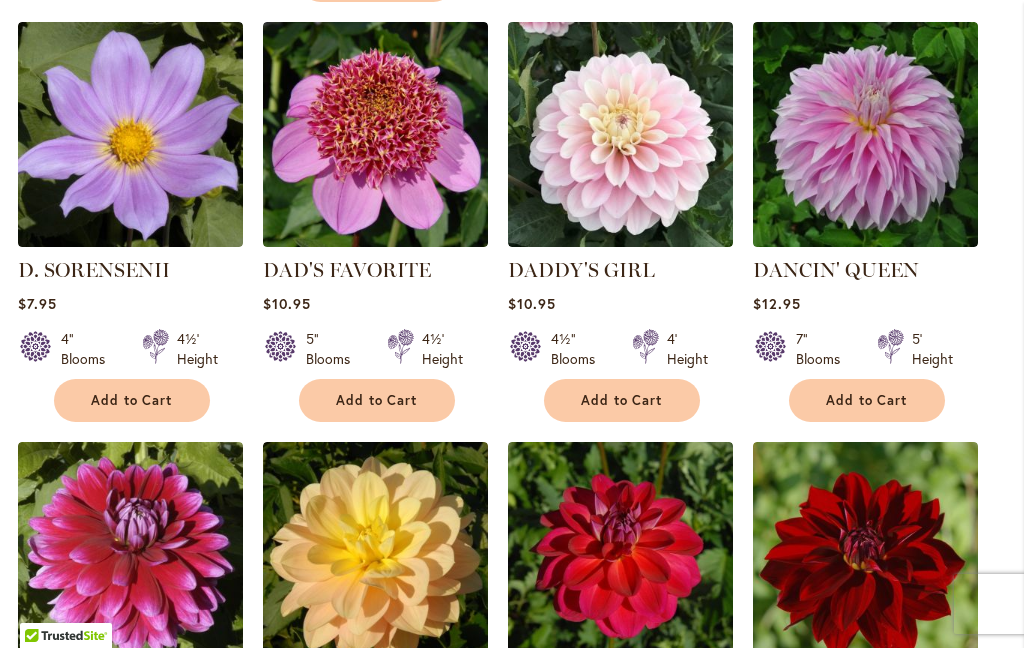 click at bounding box center (865, 554) 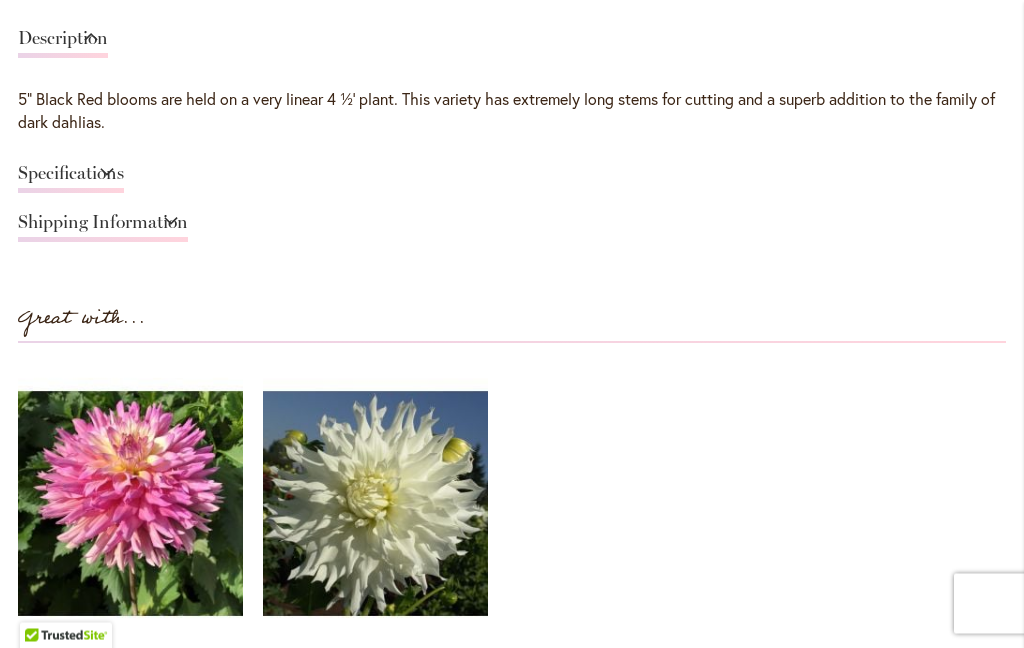 click on "Specifications" at bounding box center (71, 179) 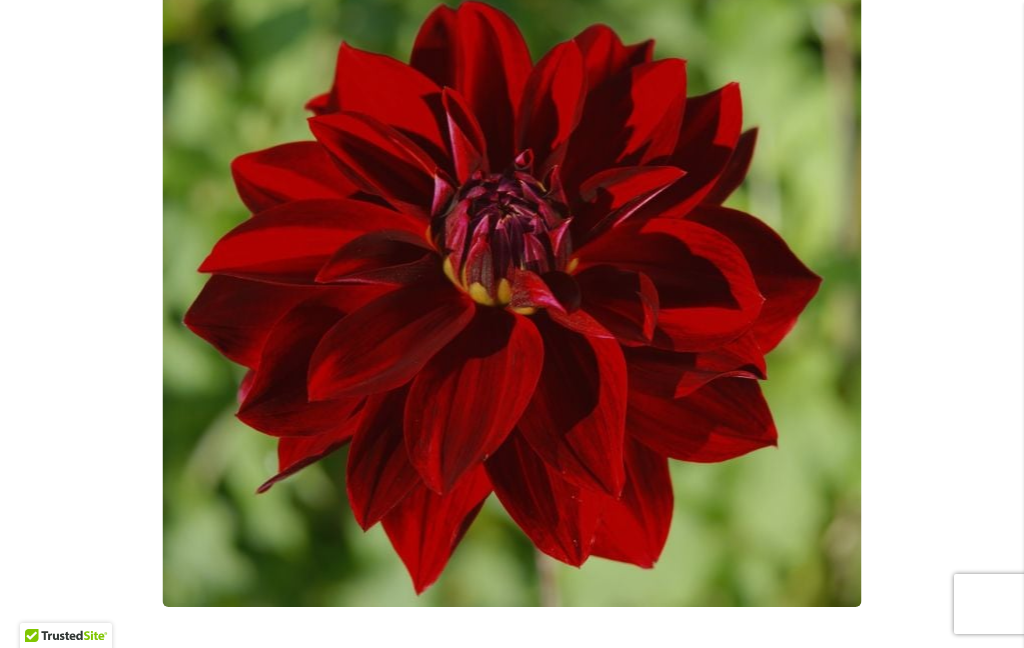 scroll, scrollTop: 523, scrollLeft: 0, axis: vertical 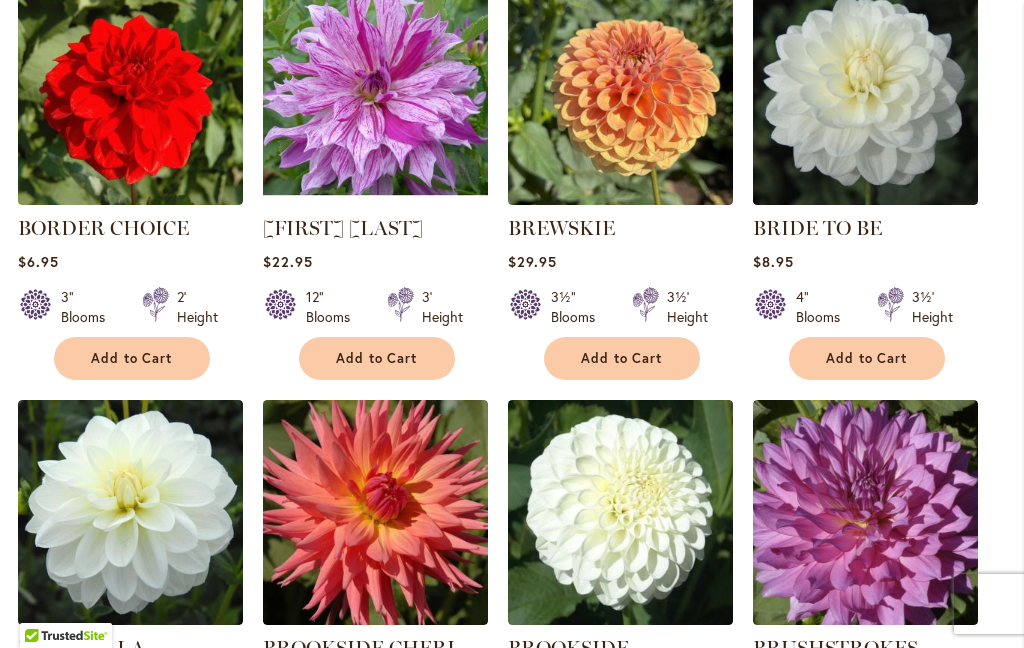 click at bounding box center (865, 512) 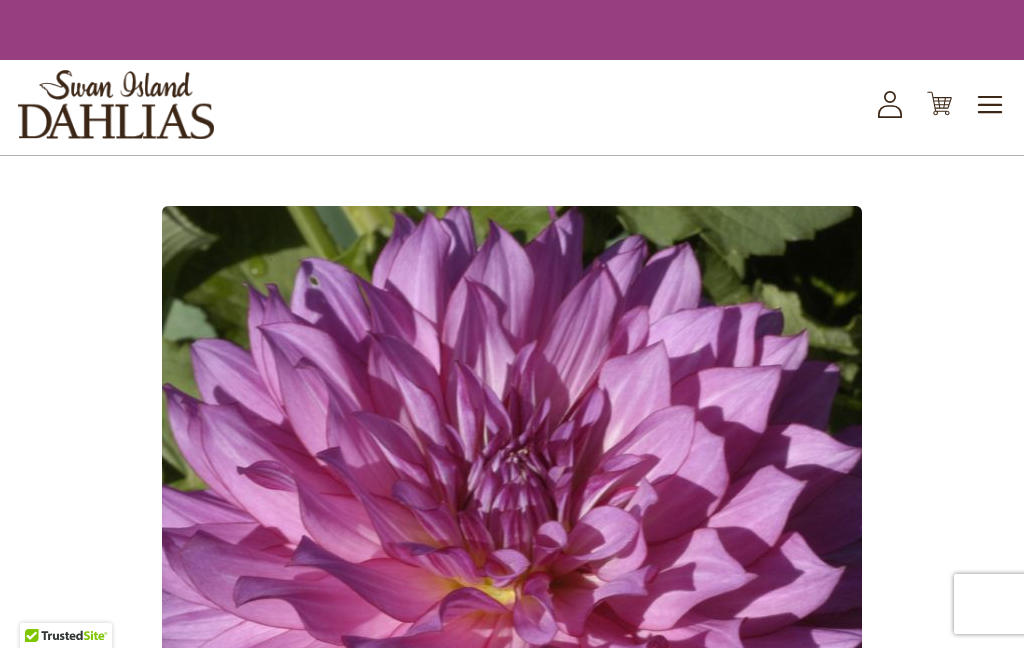 scroll, scrollTop: 0, scrollLeft: 0, axis: both 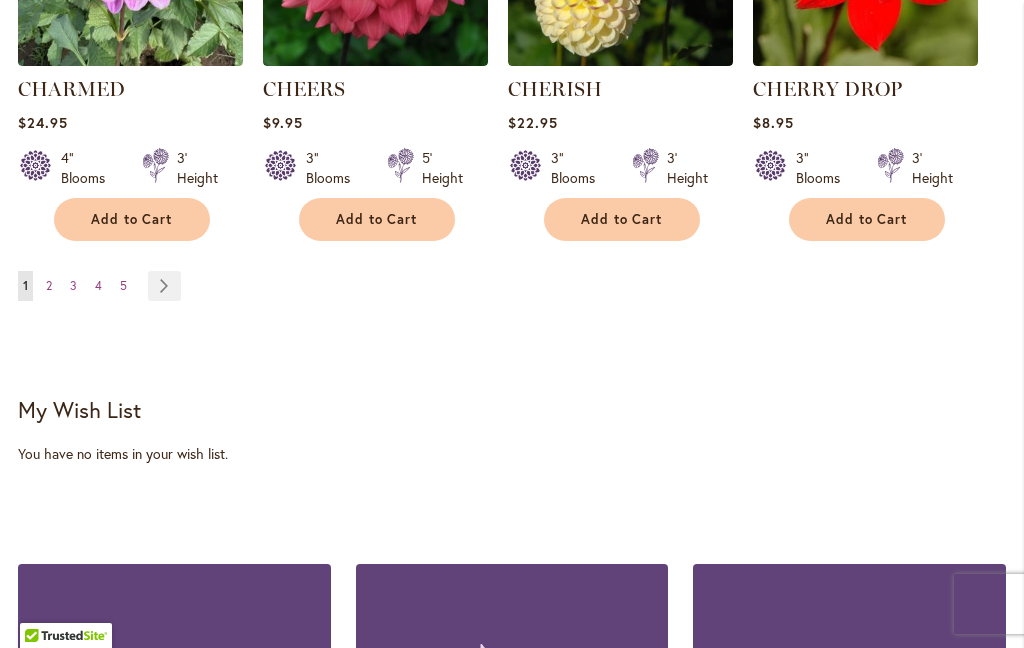 click on "Page
Next" at bounding box center [164, 286] 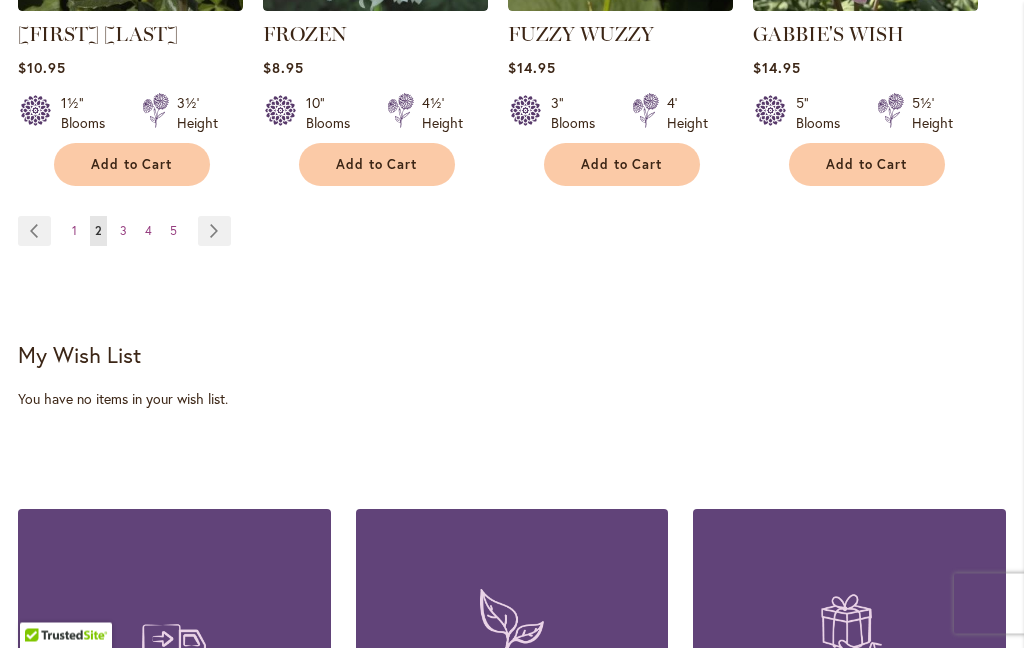 scroll, scrollTop: 7271, scrollLeft: 0, axis: vertical 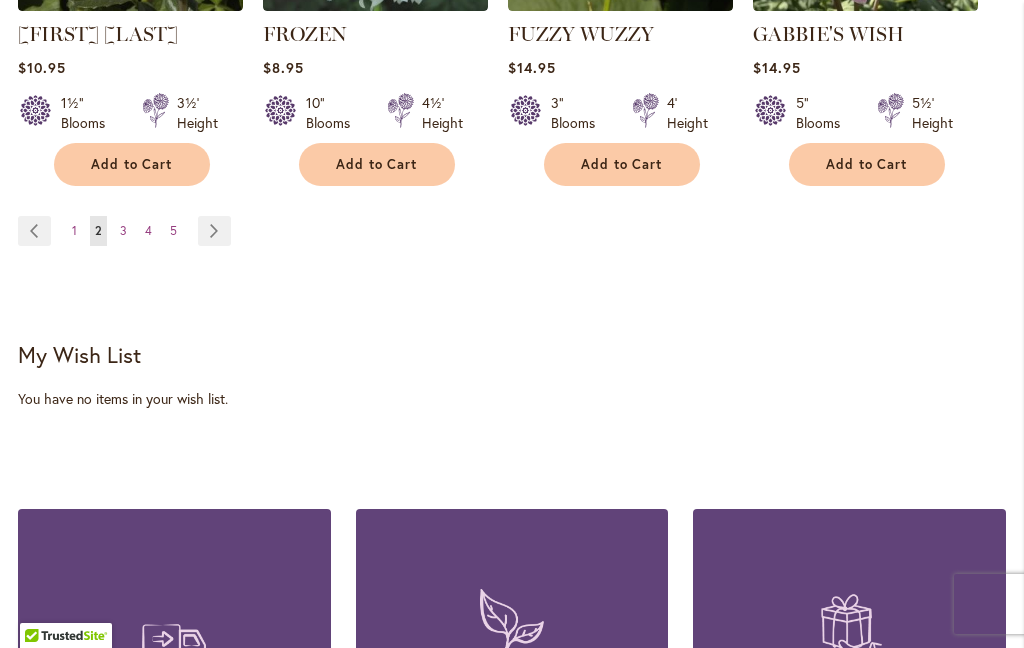 click on "Page
Next" at bounding box center [214, 231] 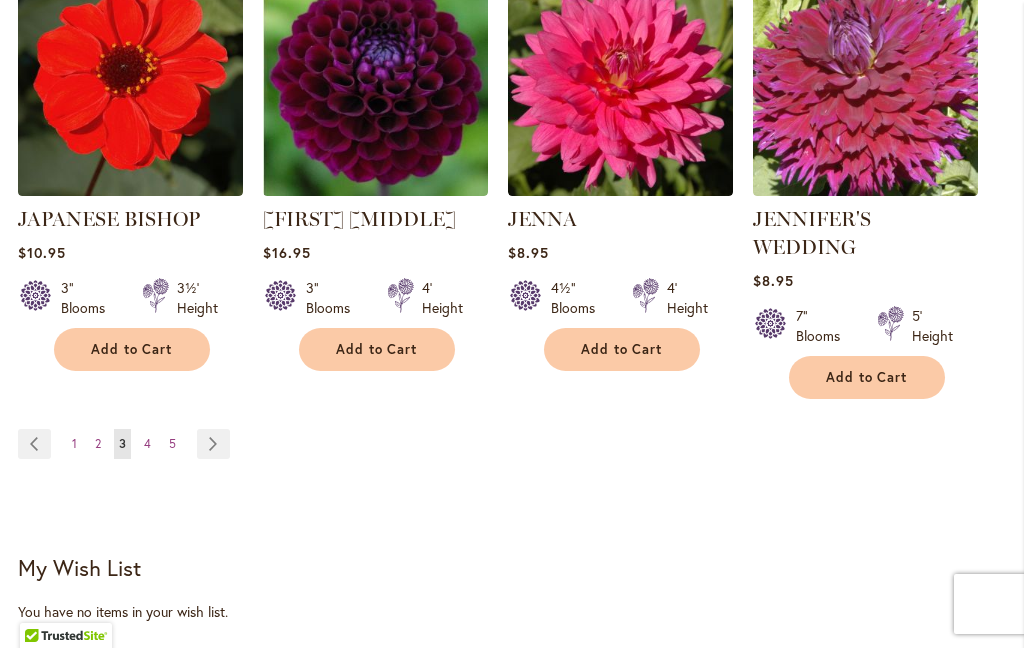 scroll, scrollTop: 7133, scrollLeft: 0, axis: vertical 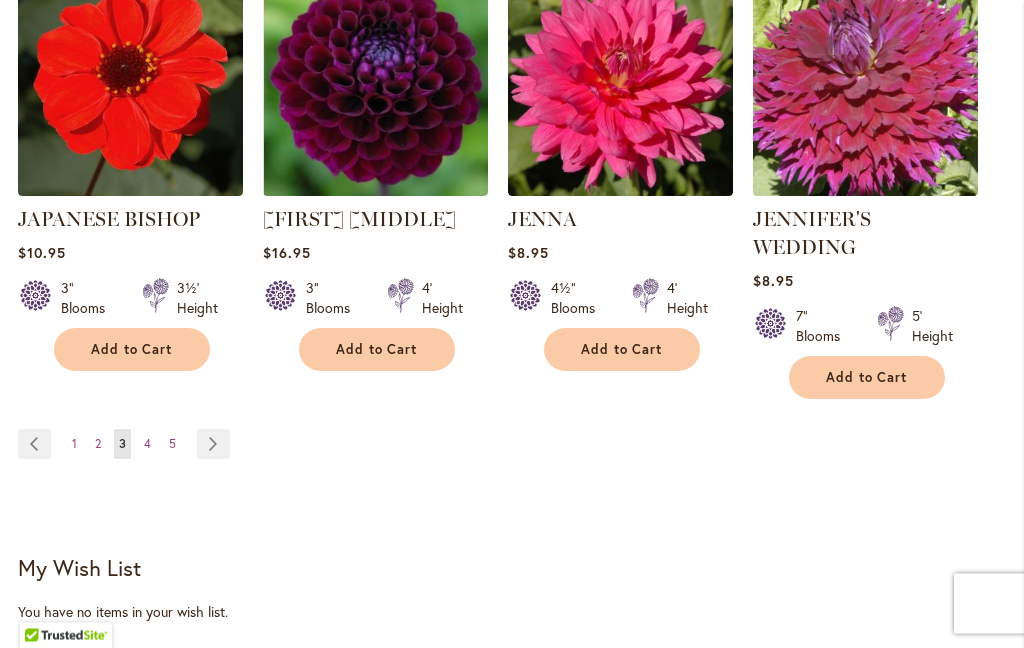 click on "Page
Next" at bounding box center (213, 445) 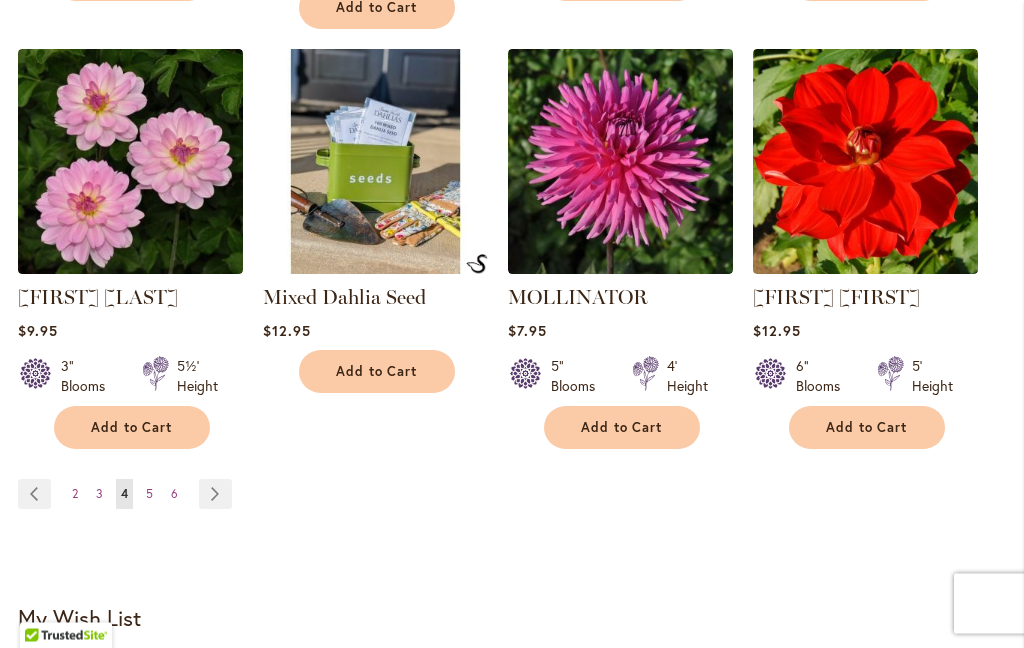 scroll, scrollTop: 6988, scrollLeft: 0, axis: vertical 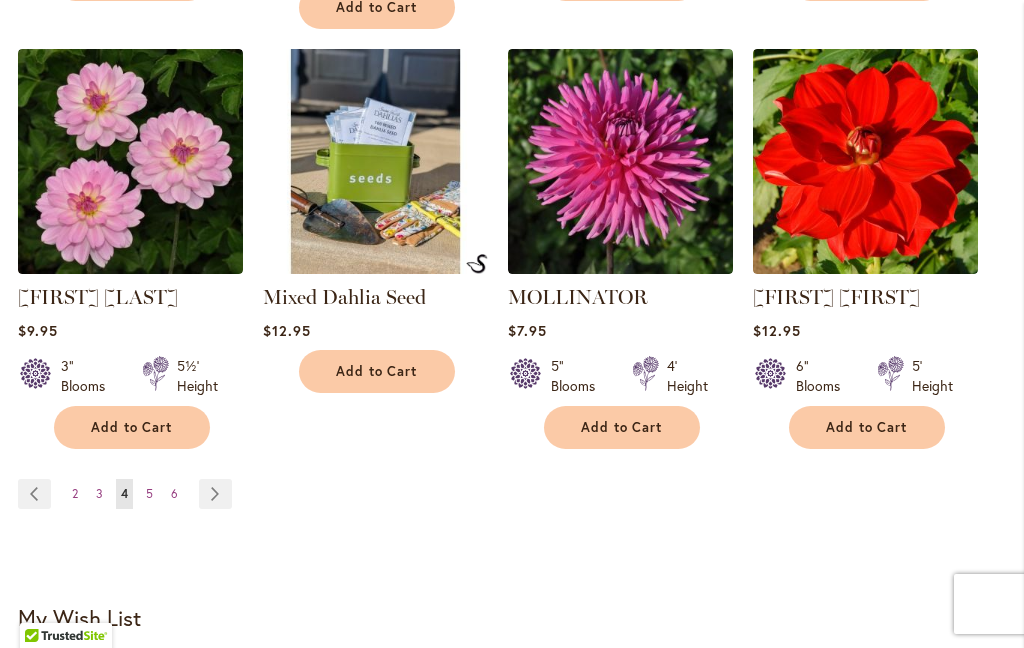 click on "Page
Next" at bounding box center [215, 494] 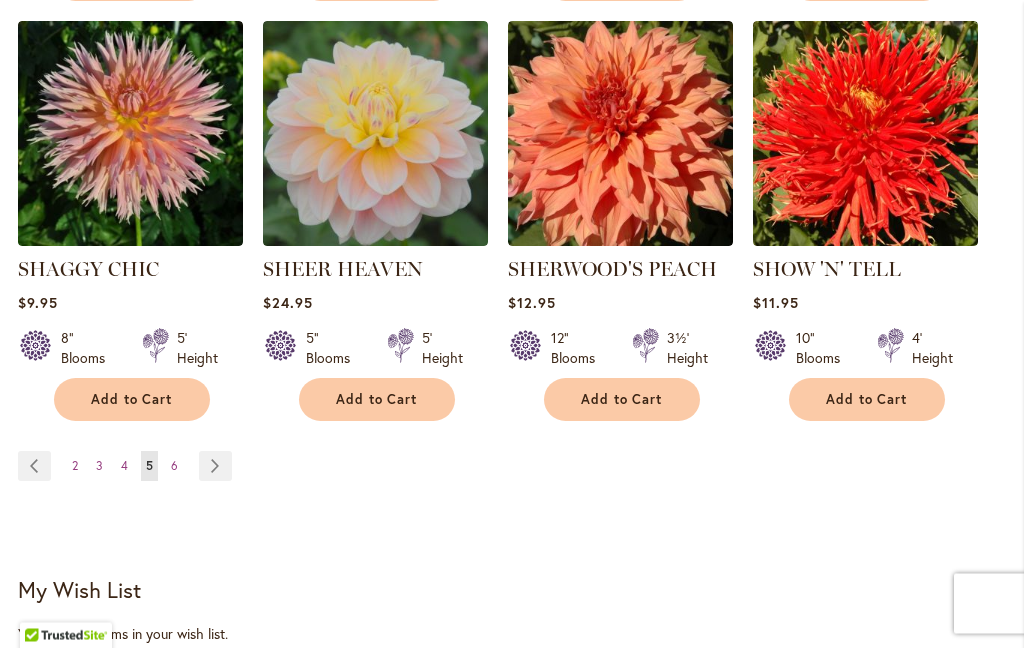 scroll, scrollTop: 6989, scrollLeft: 0, axis: vertical 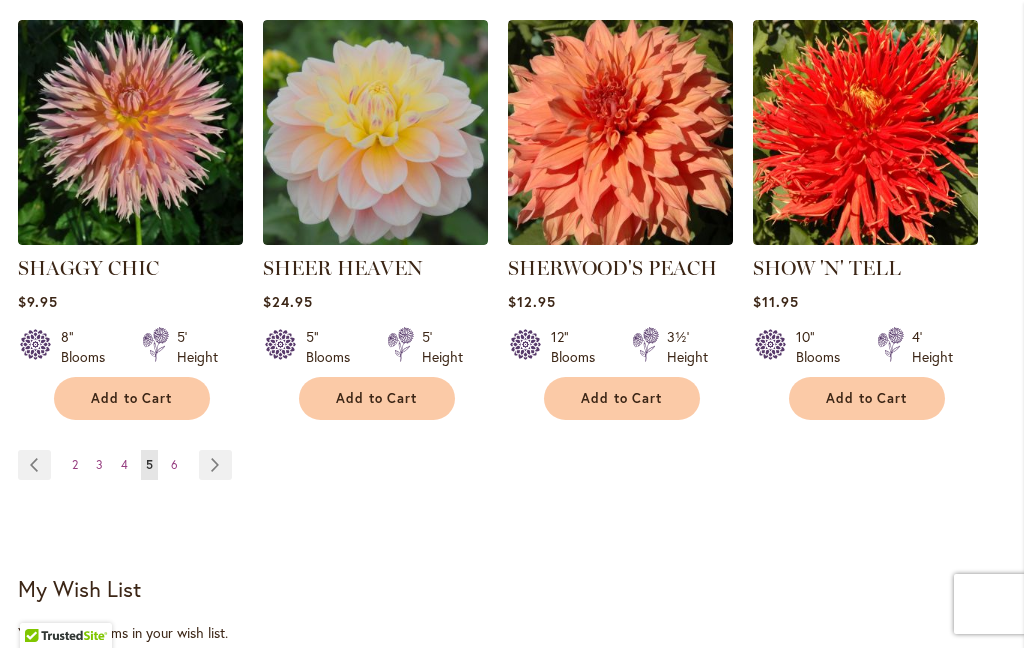 click on "Page
6" at bounding box center (174, 465) 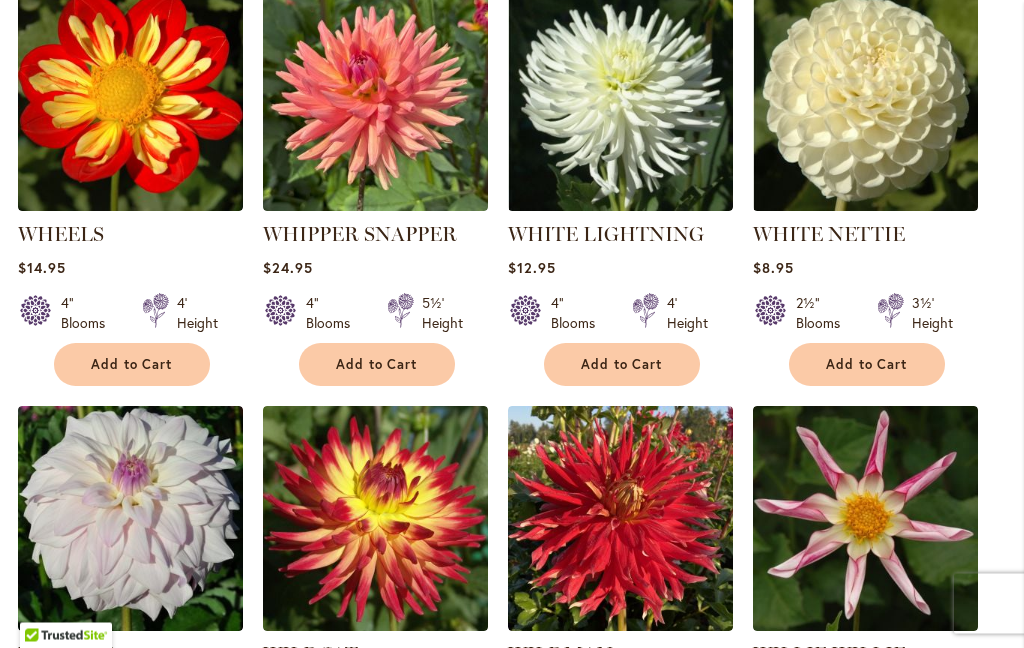 scroll, scrollTop: 5736, scrollLeft: 0, axis: vertical 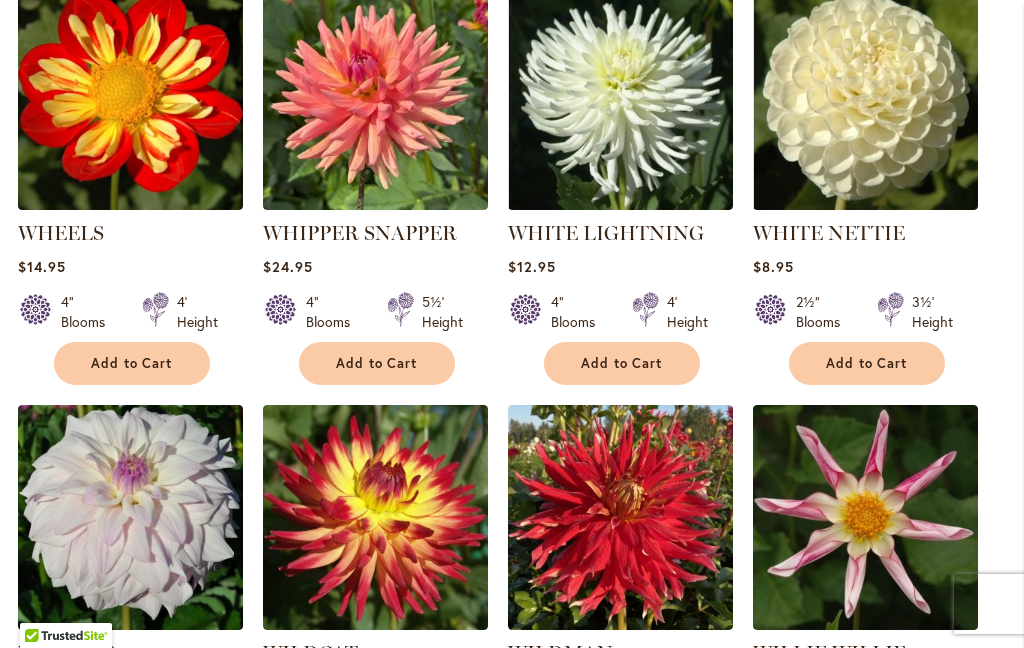 click at bounding box center (620, 97) 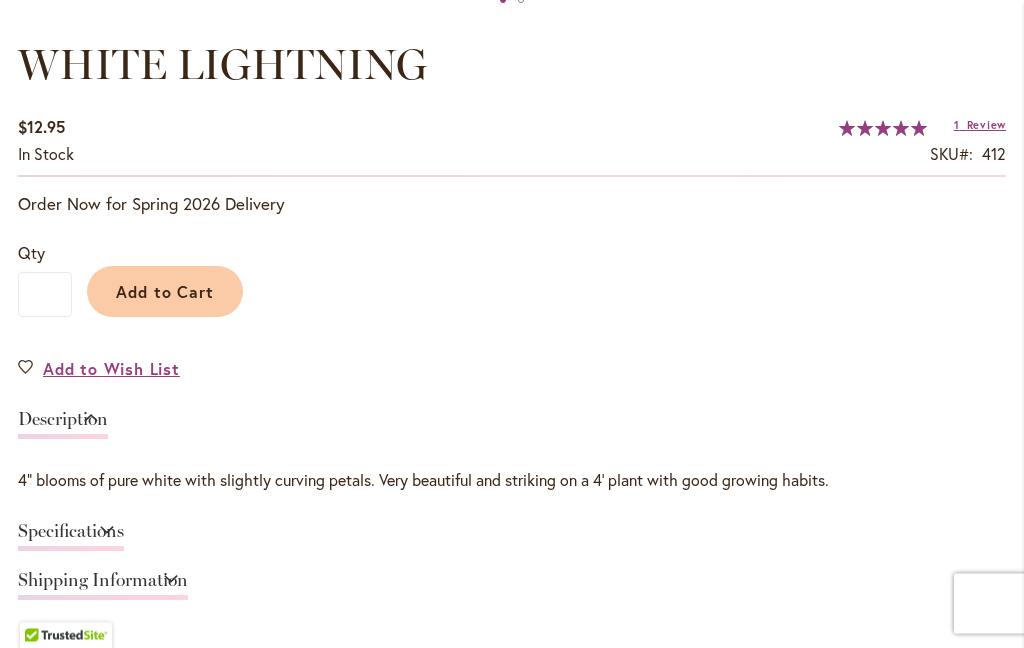 scroll, scrollTop: 1306, scrollLeft: 0, axis: vertical 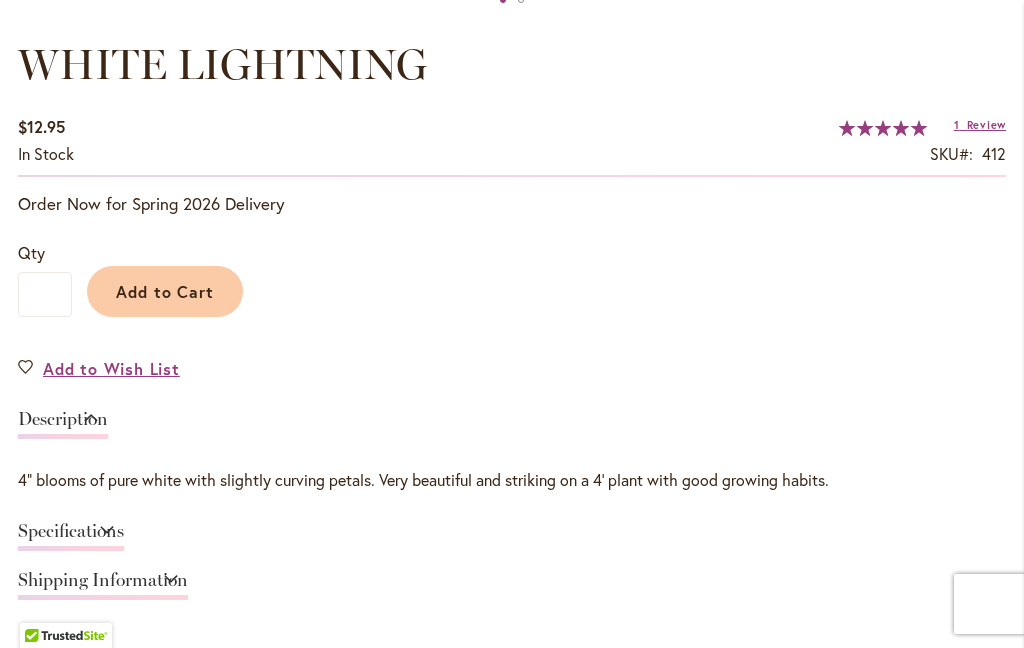 click on "Specifications" at bounding box center (71, 536) 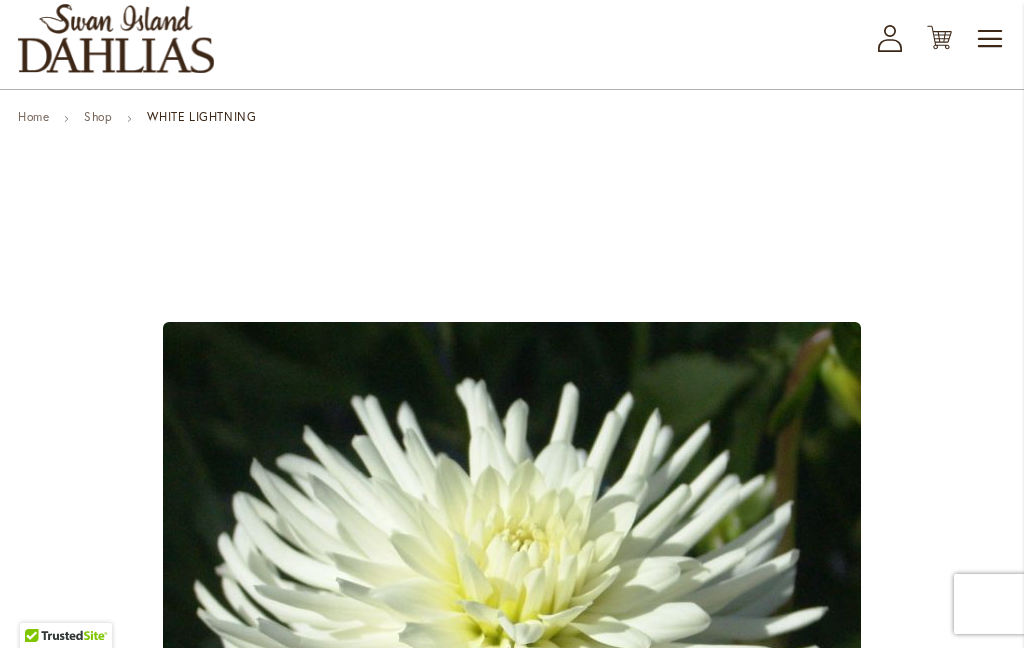 scroll, scrollTop: 0, scrollLeft: 0, axis: both 